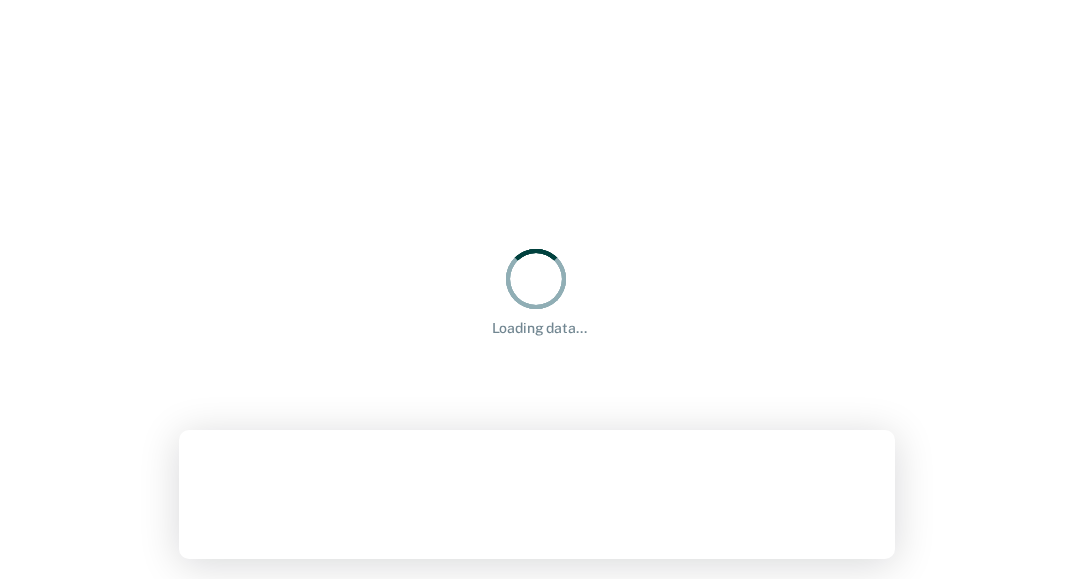 scroll, scrollTop: 0, scrollLeft: 0, axis: both 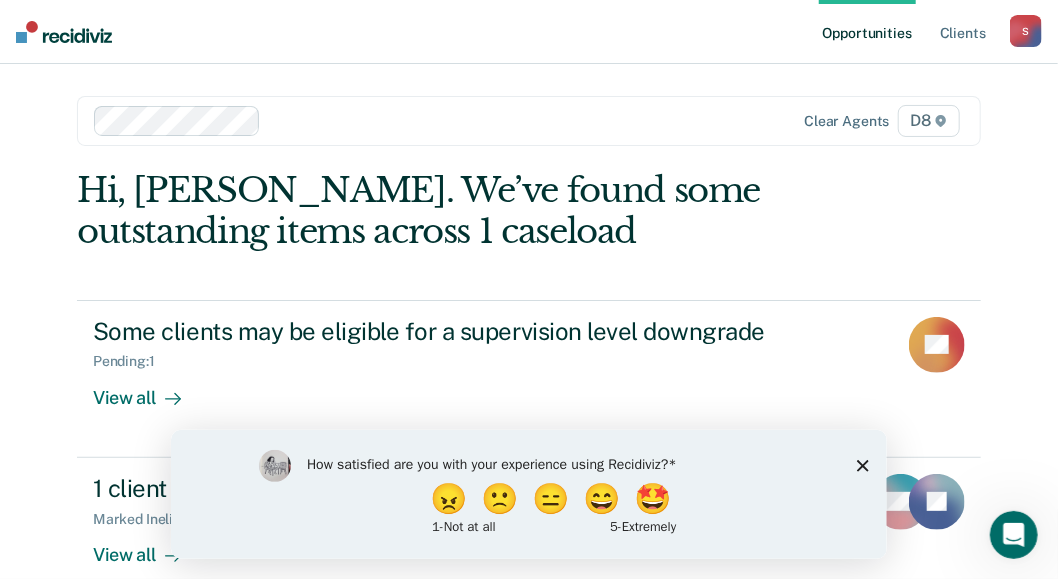 click 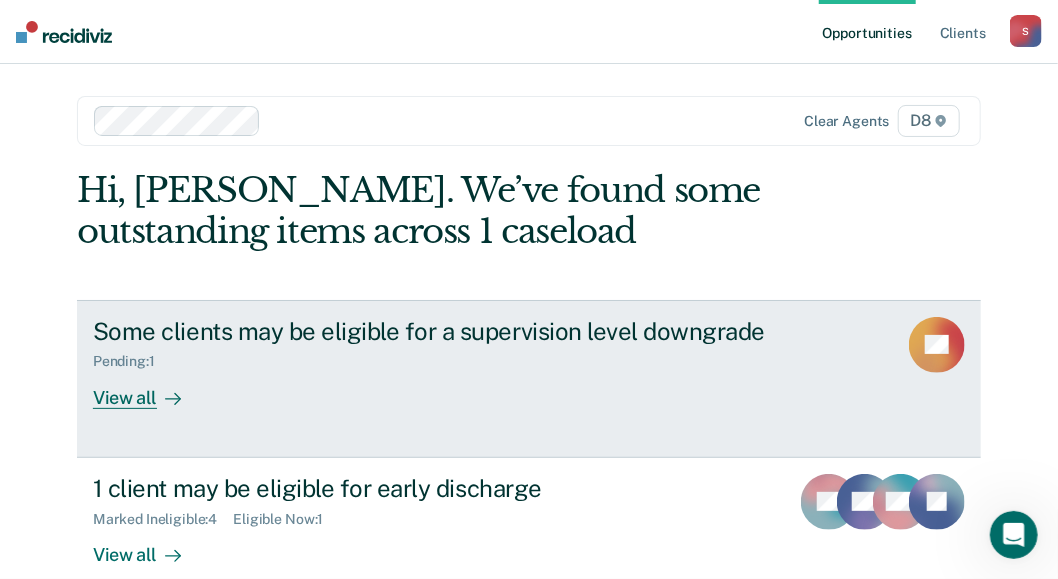 click on "View all" at bounding box center (149, 389) 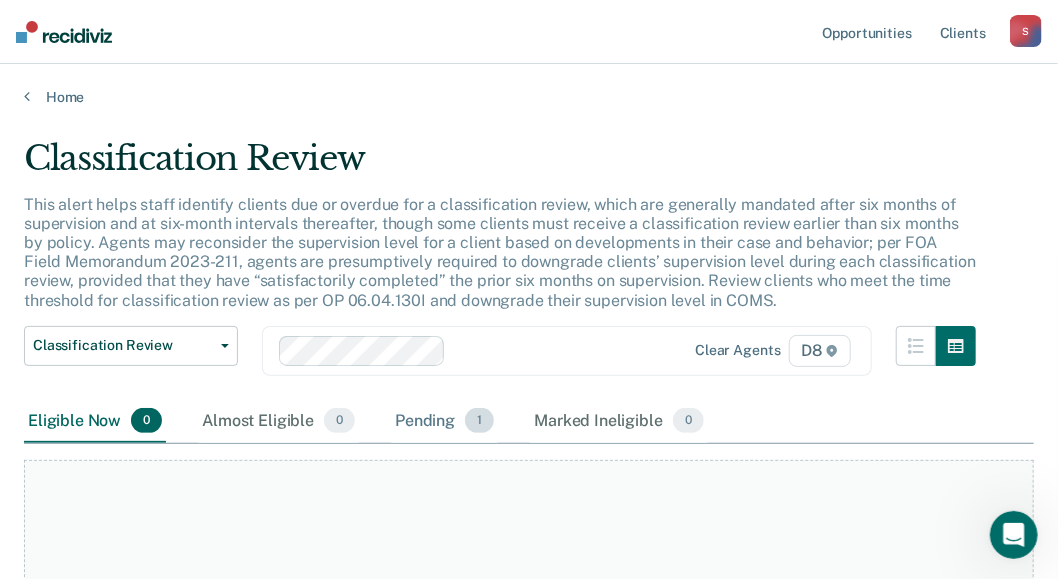 click on "Pending 1" at bounding box center (444, 422) 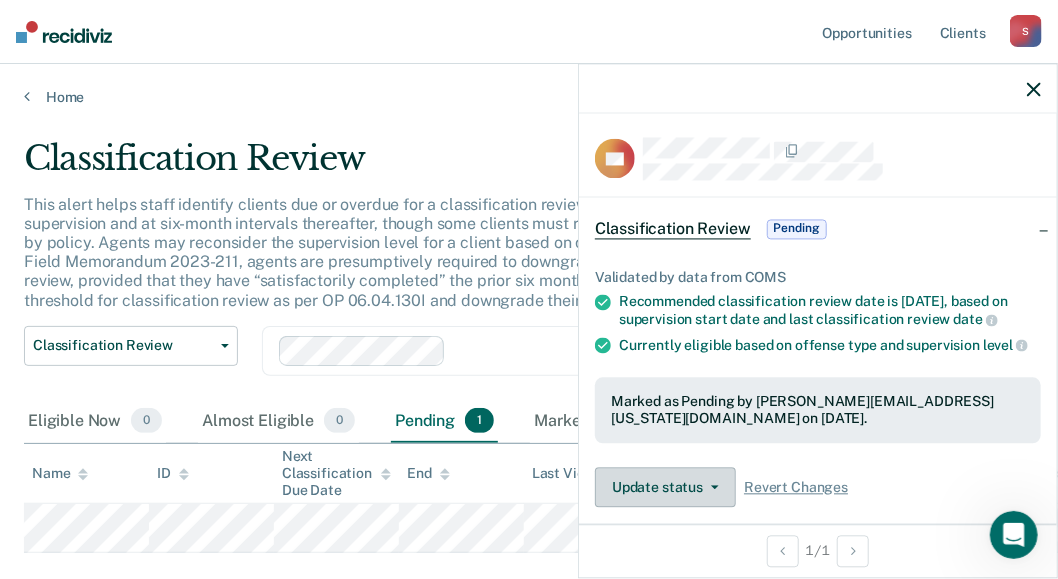click on "Update status" at bounding box center (665, 488) 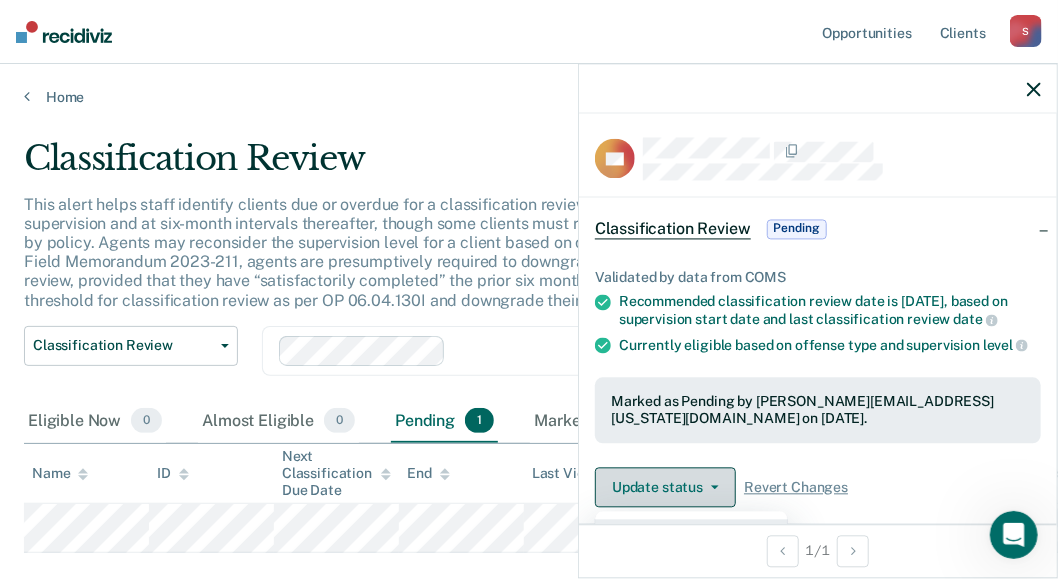 scroll, scrollTop: 229, scrollLeft: 0, axis: vertical 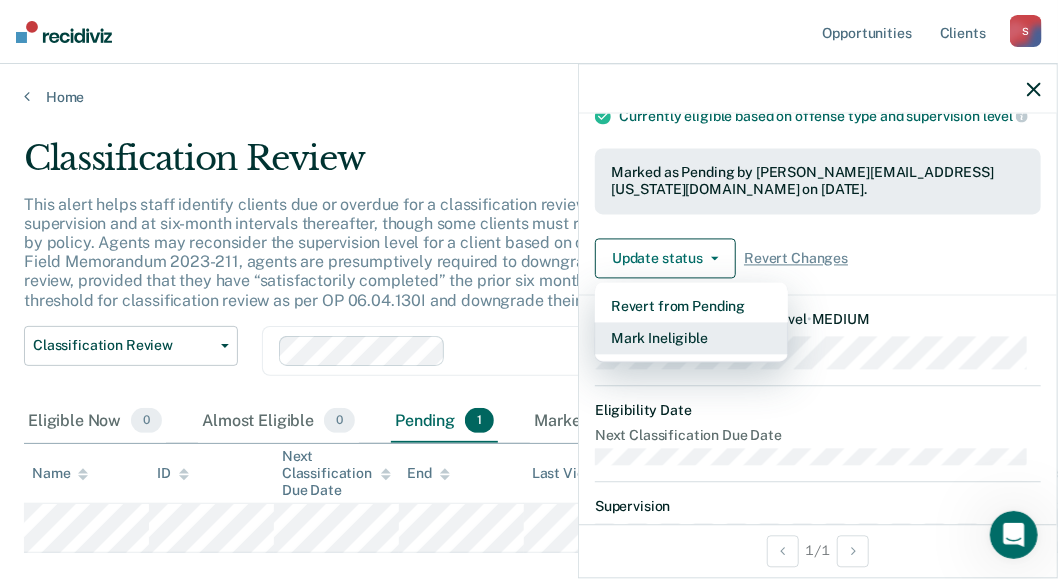 click on "Mark Ineligible" at bounding box center (691, 339) 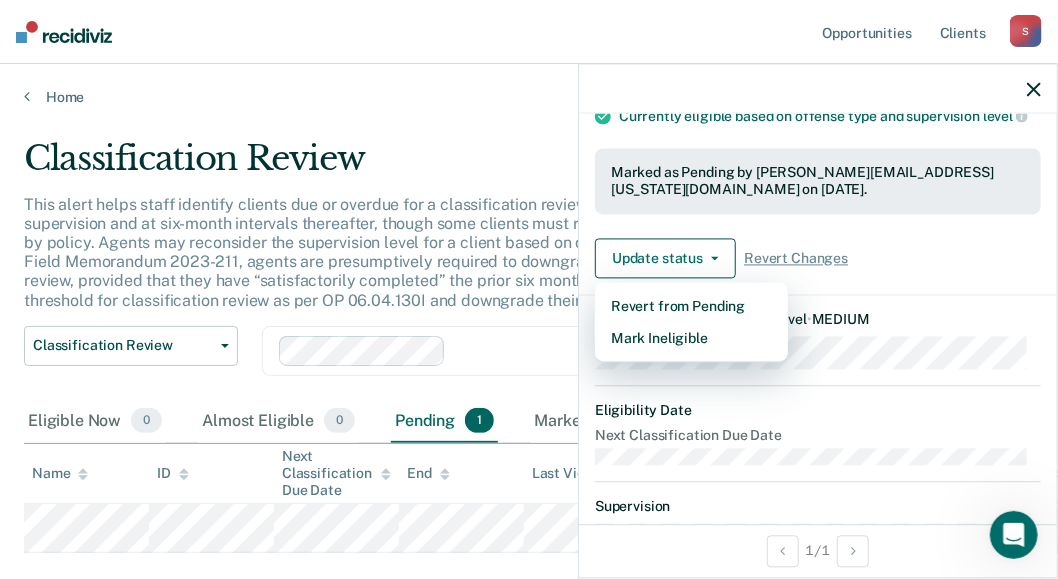 scroll, scrollTop: 87, scrollLeft: 0, axis: vertical 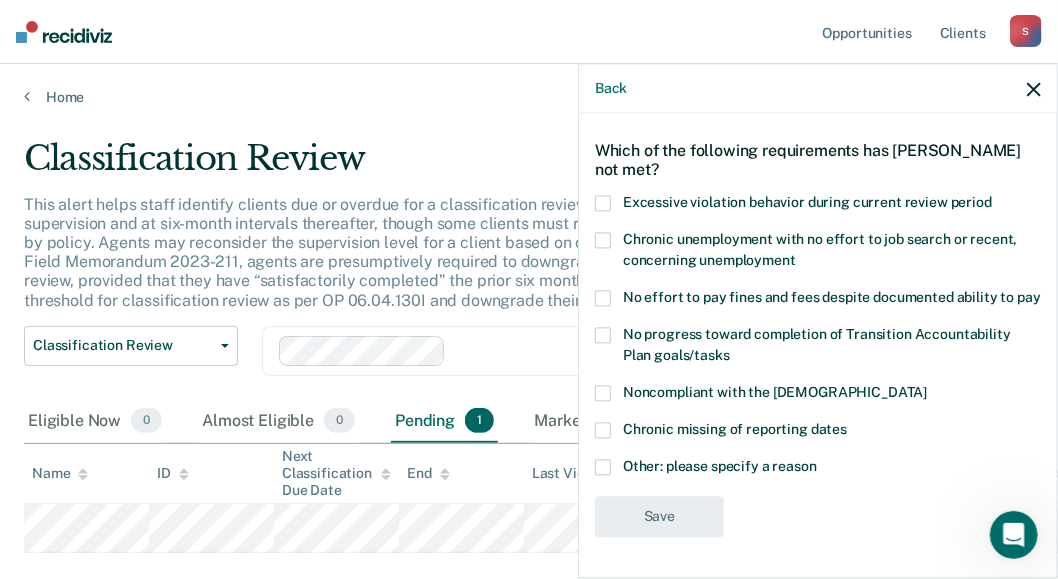 click at bounding box center (603, 394) 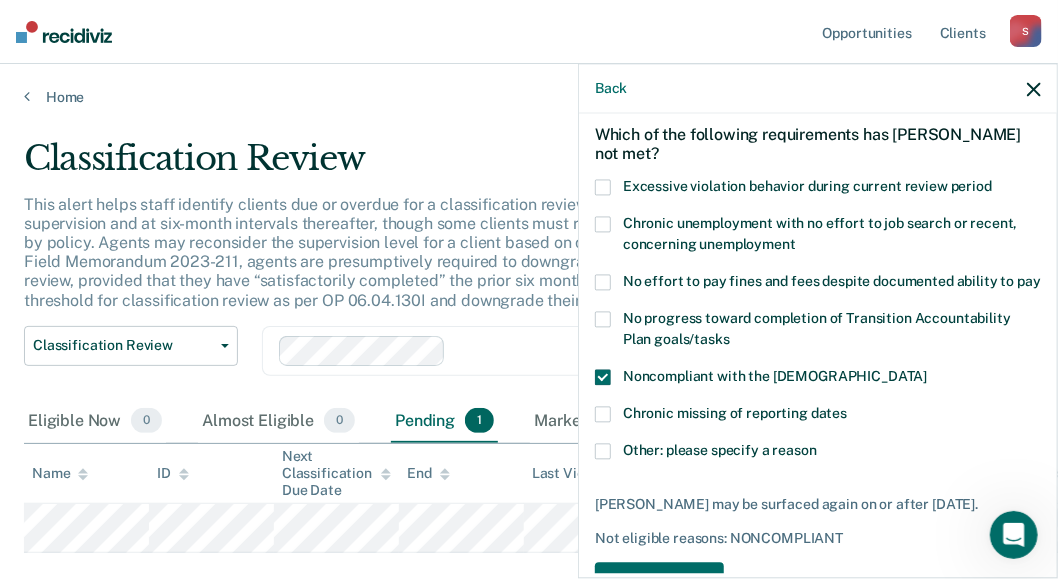 scroll, scrollTop: 170, scrollLeft: 0, axis: vertical 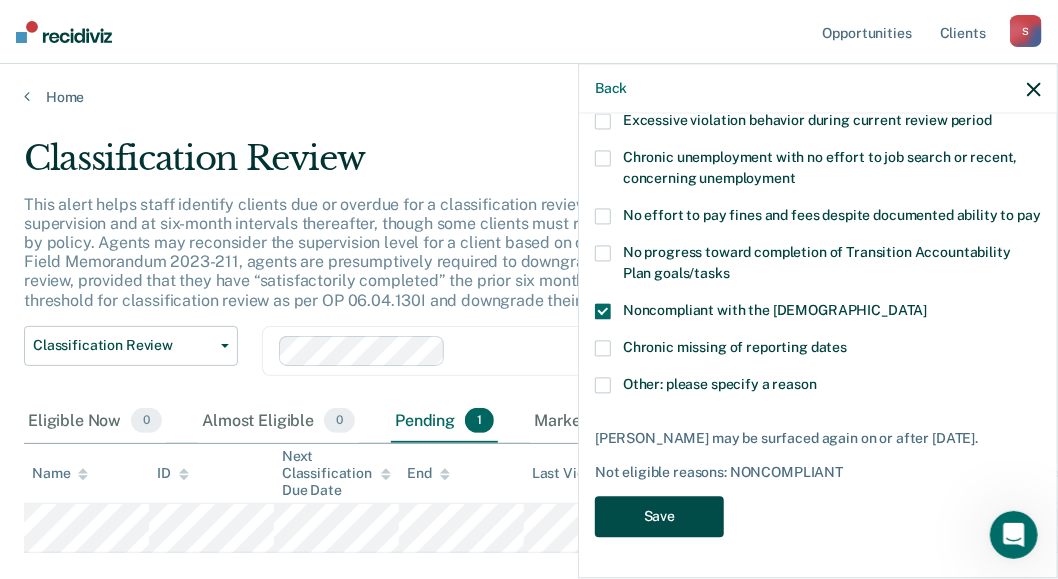 click on "Save" at bounding box center (659, 517) 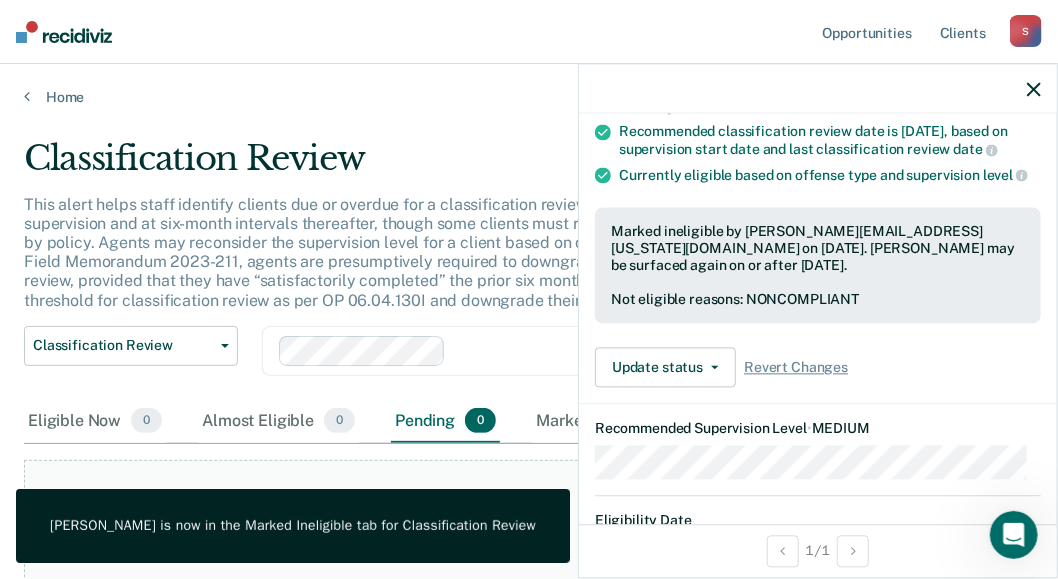 click 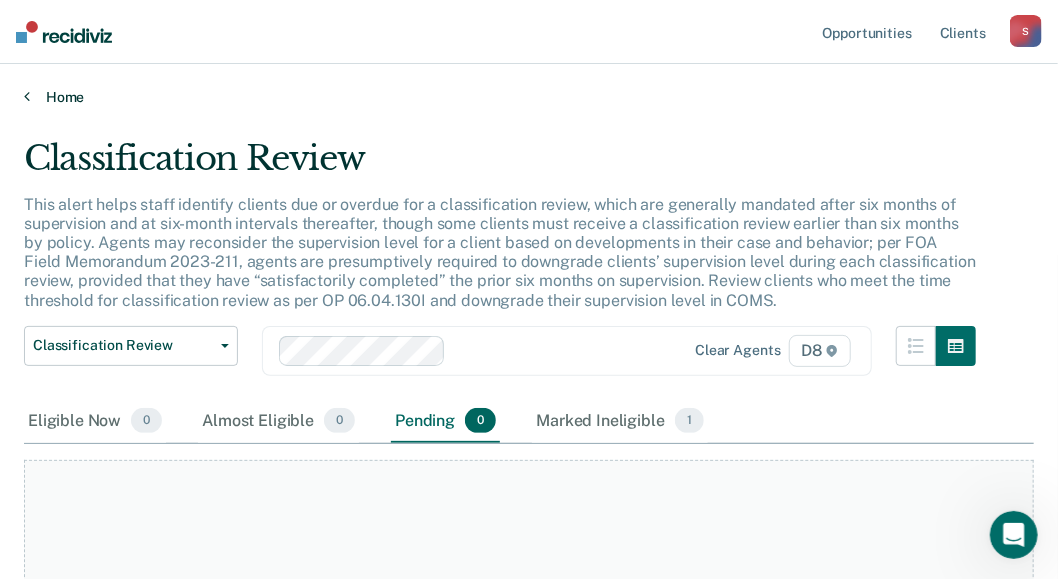 click on "Home" at bounding box center [529, 97] 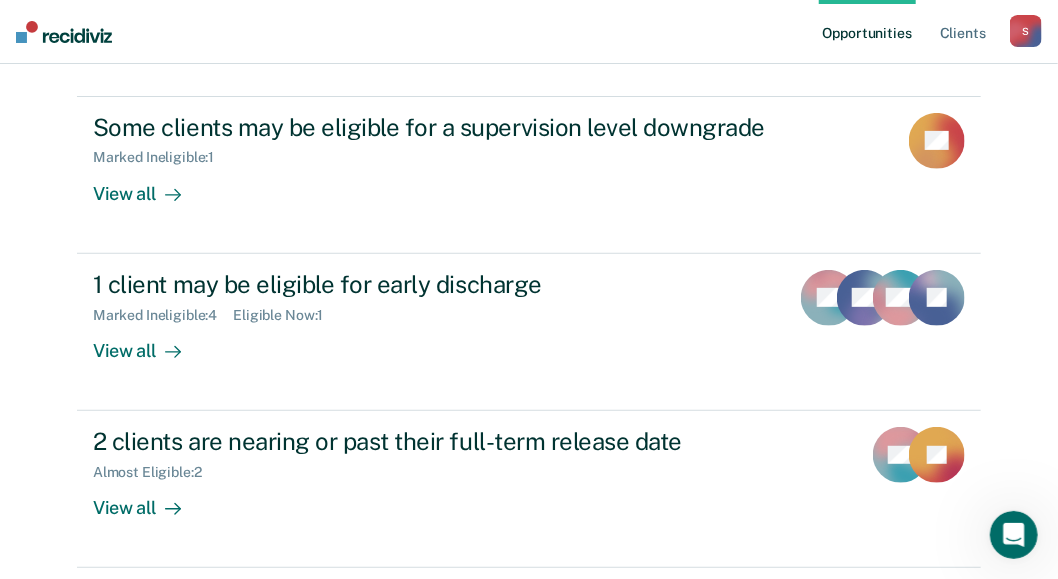scroll, scrollTop: 230, scrollLeft: 0, axis: vertical 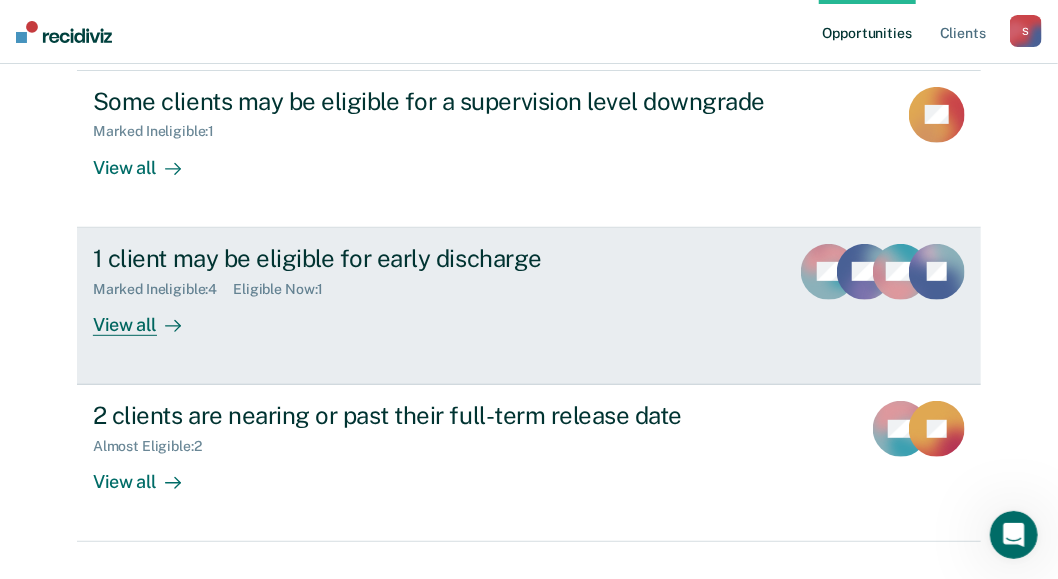 click on "View all" at bounding box center (149, 316) 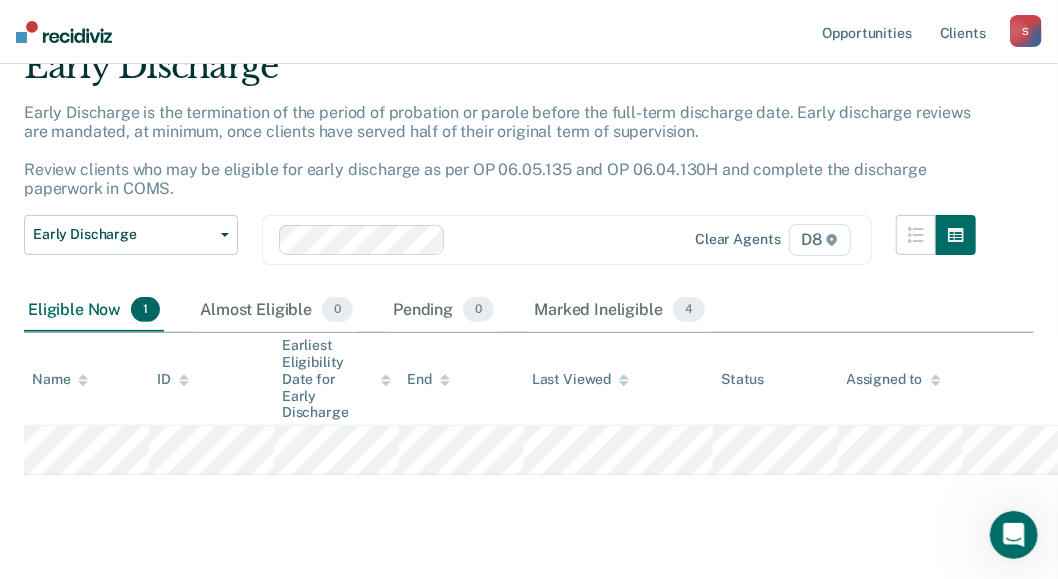 scroll, scrollTop: 113, scrollLeft: 0, axis: vertical 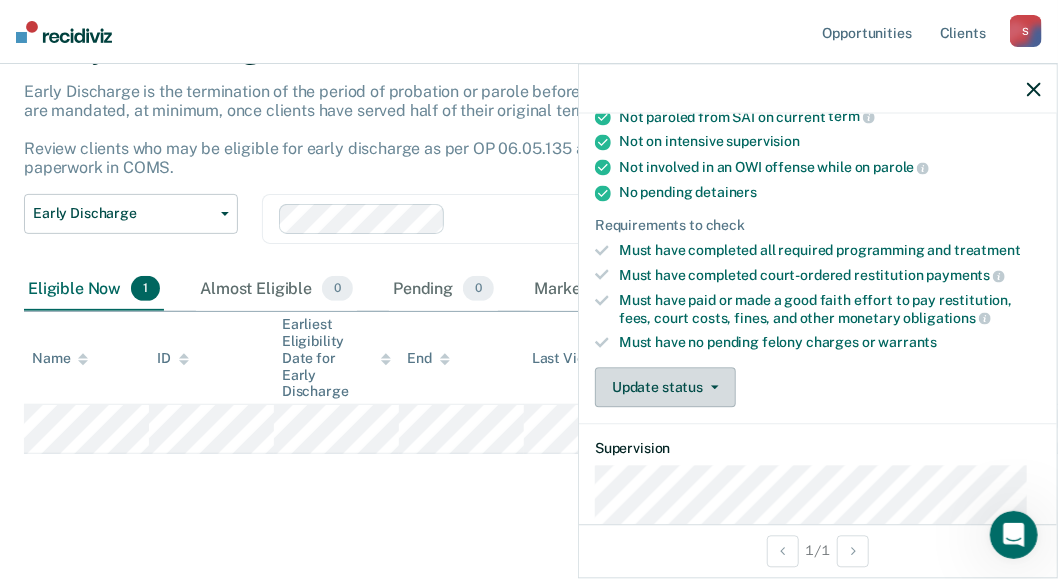 click 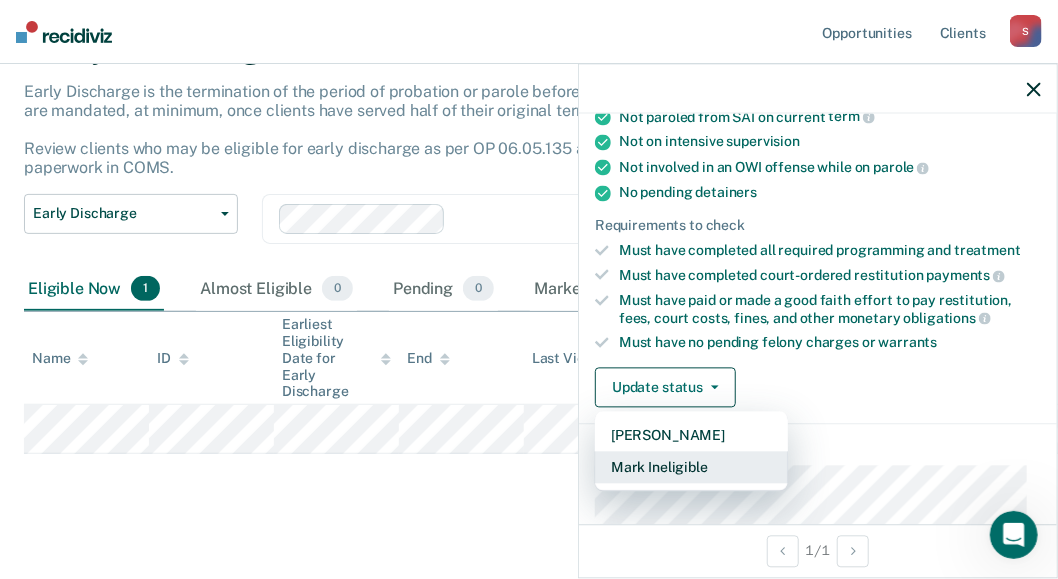 click on "Mark Ineligible" at bounding box center (691, 468) 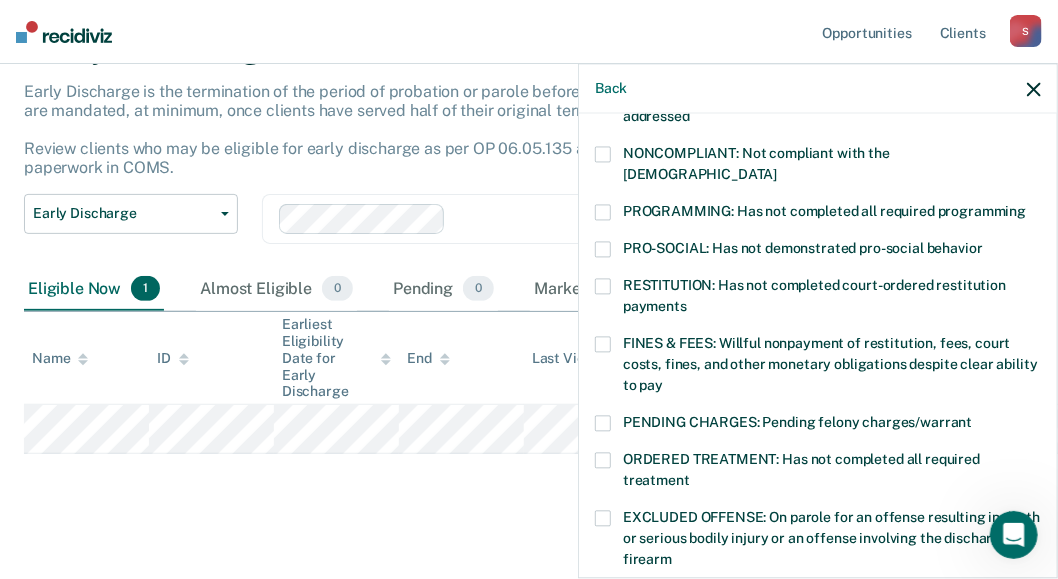 click at bounding box center (603, 213) 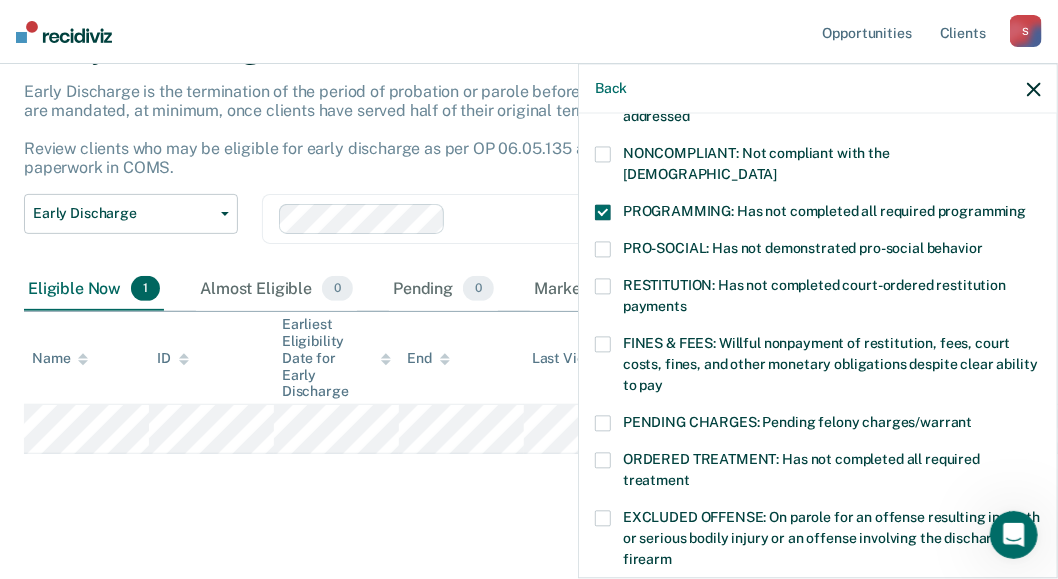 click at bounding box center [603, 461] 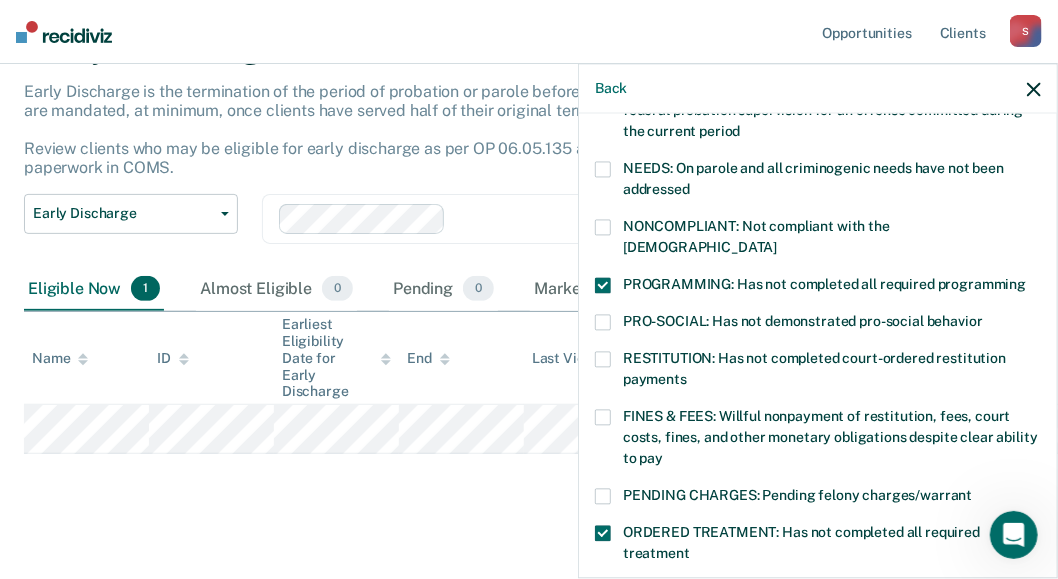 scroll, scrollTop: 287, scrollLeft: 0, axis: vertical 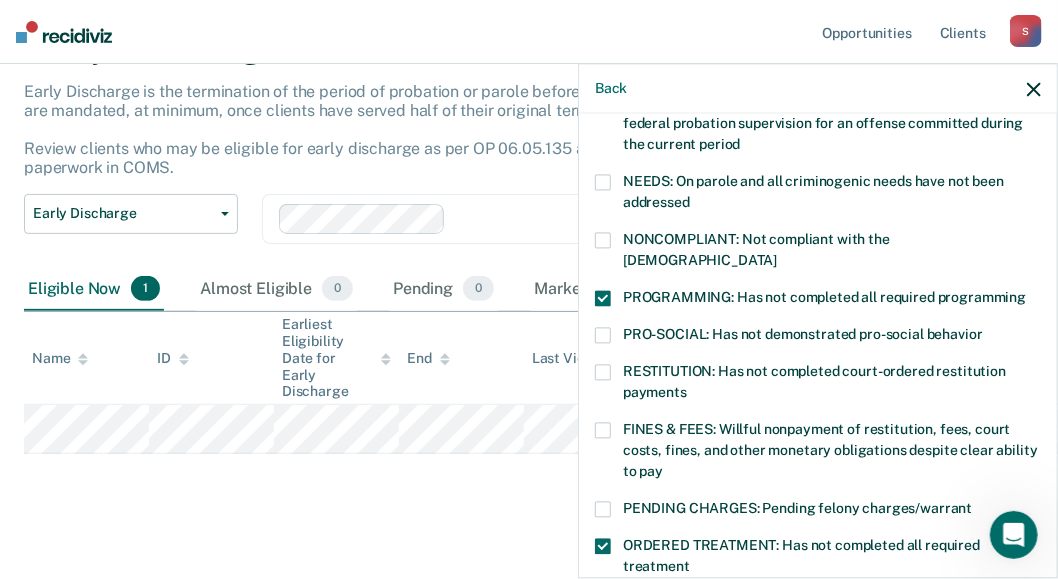 click at bounding box center (603, 241) 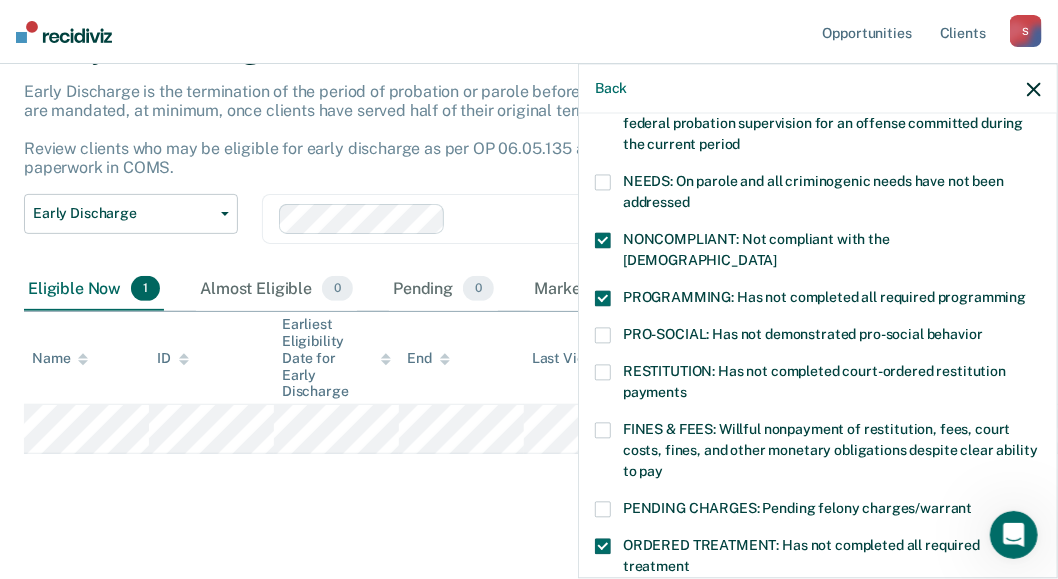 click on "FELONY/STATE PROBATION: On parole and also on other state or federal probation supervision for an offense committed during the current period" at bounding box center (818, 135) 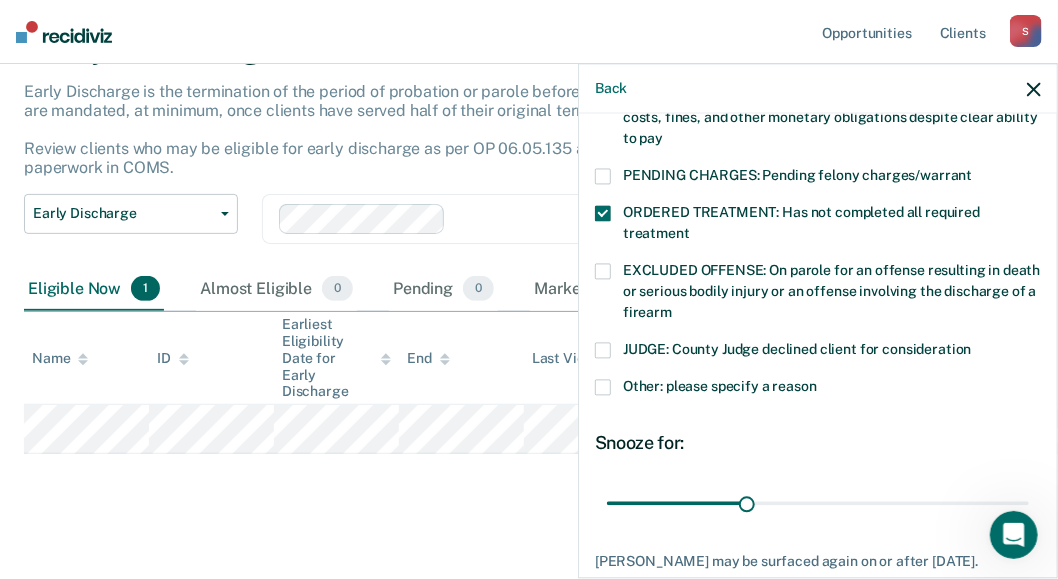 scroll, scrollTop: 624, scrollLeft: 0, axis: vertical 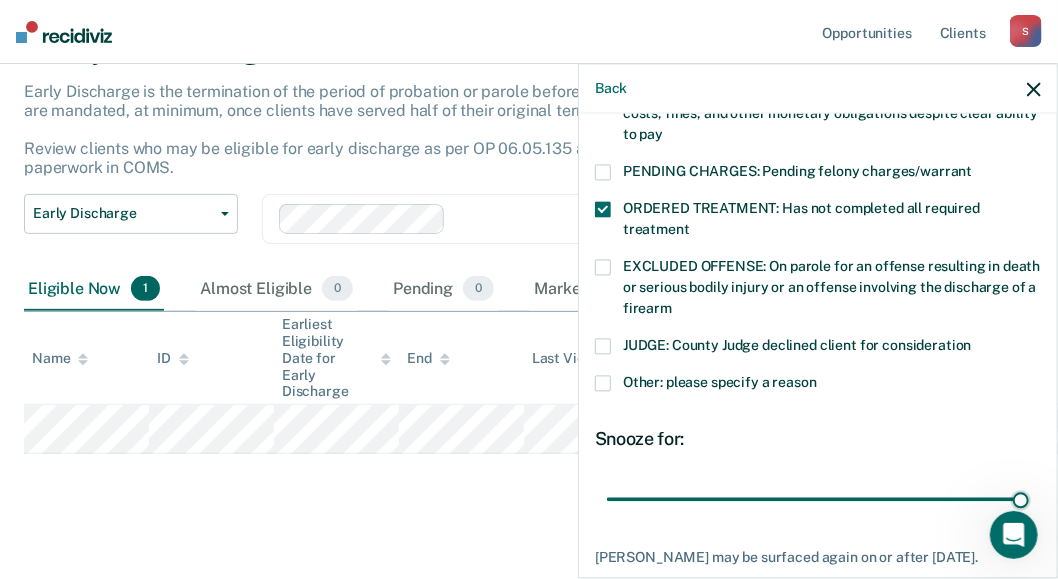 drag, startPoint x: 747, startPoint y: 475, endPoint x: 1027, endPoint y: 484, distance: 280.1446 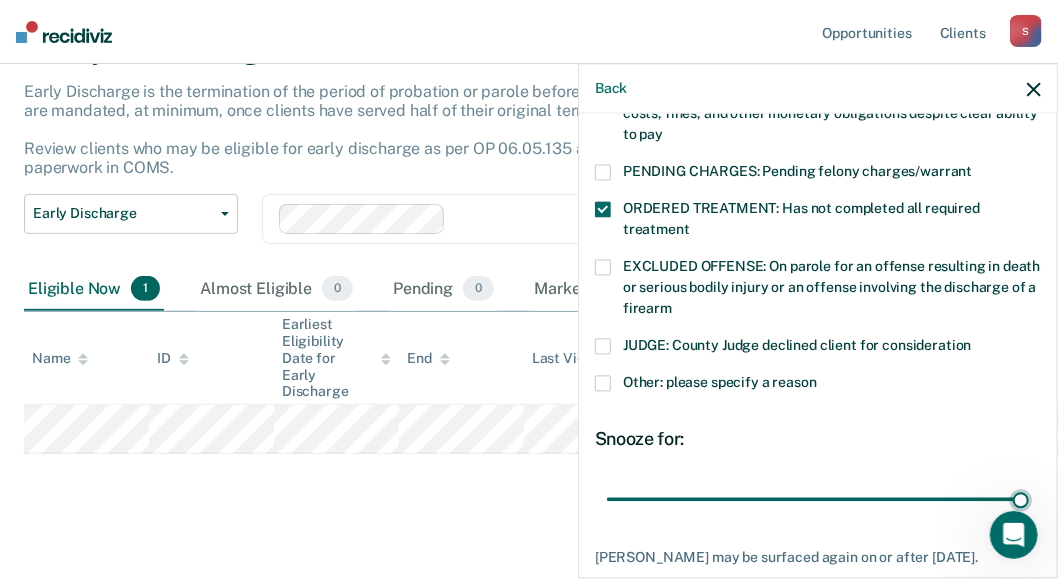 type on "90" 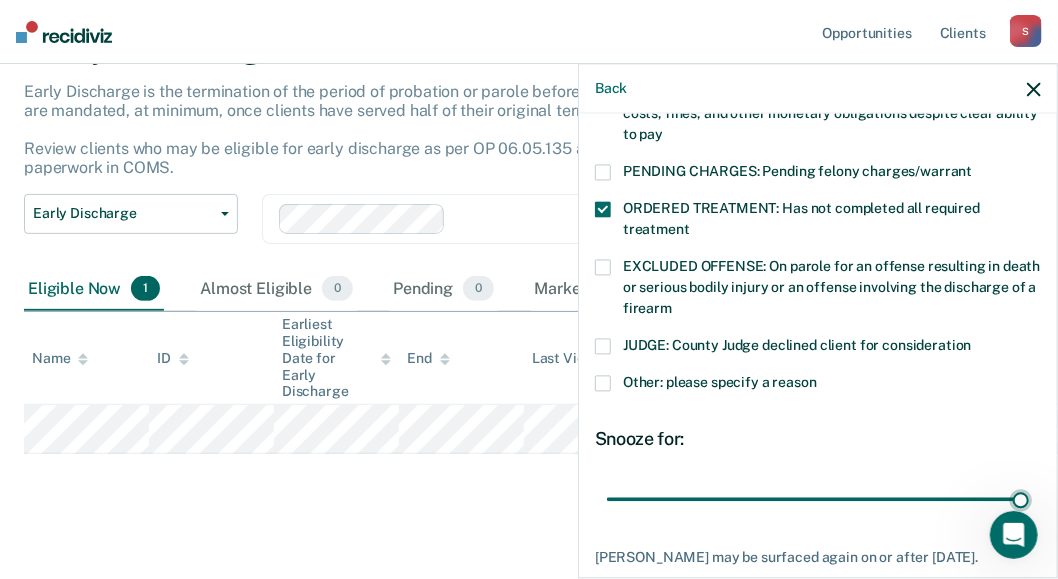 click at bounding box center (818, 499) 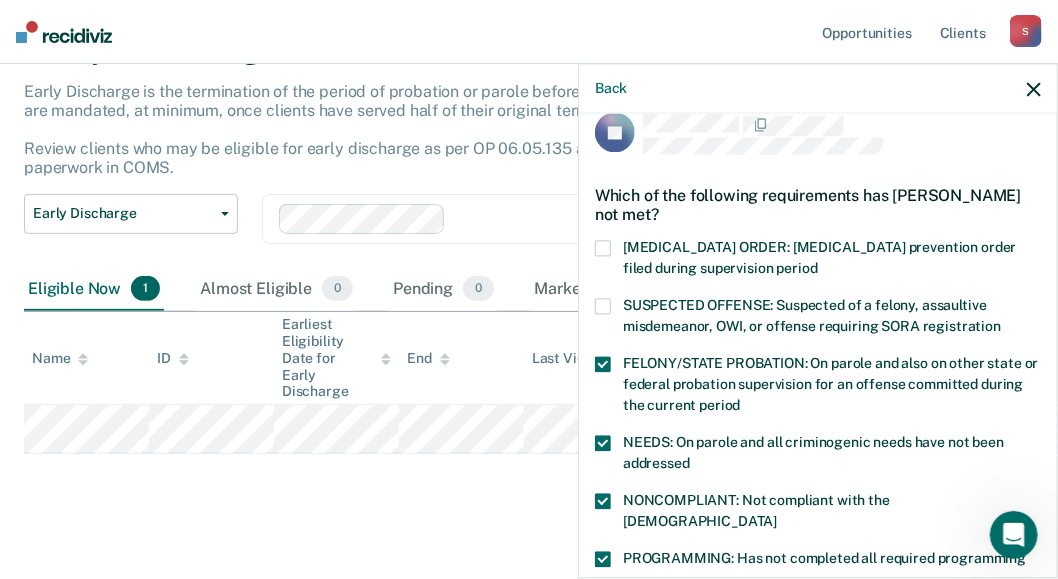 scroll, scrollTop: 0, scrollLeft: 0, axis: both 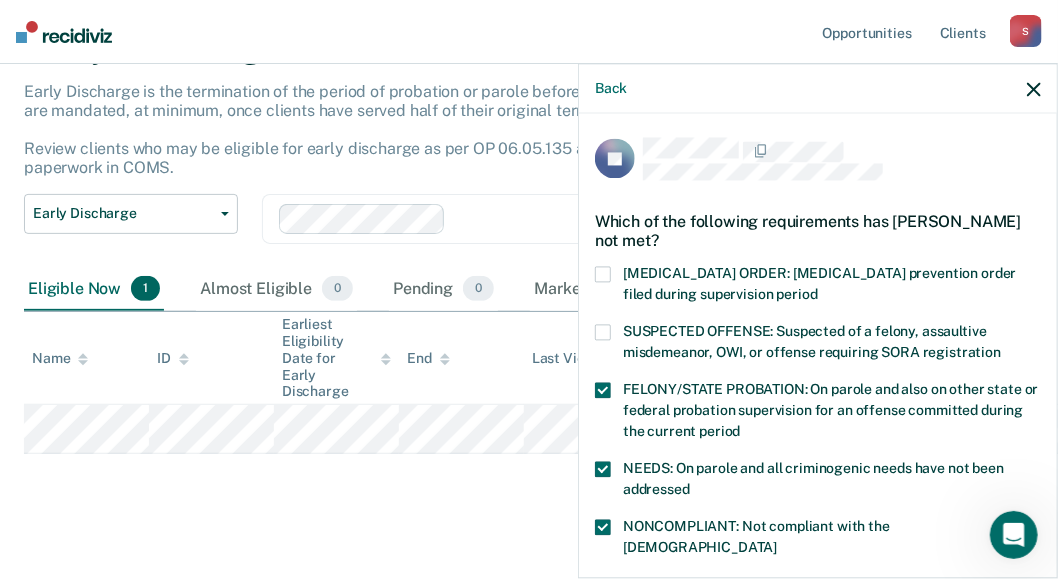 click at bounding box center [603, 391] 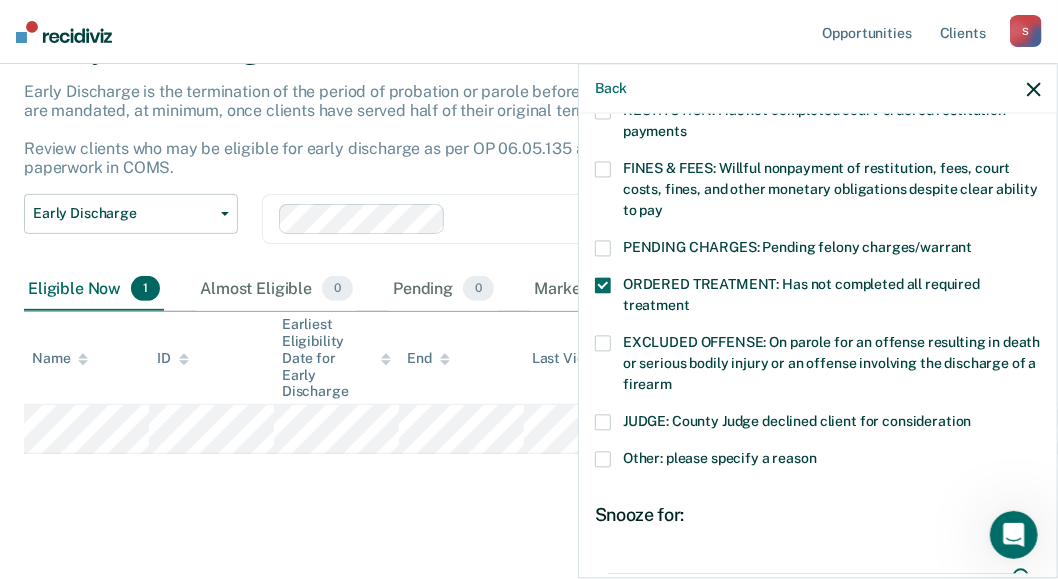 scroll, scrollTop: 734, scrollLeft: 0, axis: vertical 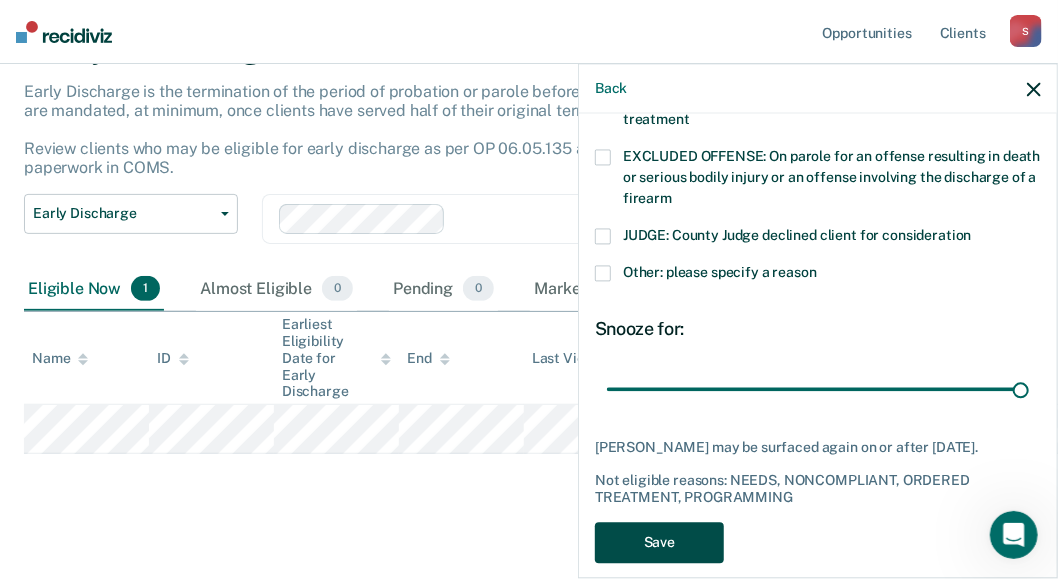 click on "Save" at bounding box center (659, 542) 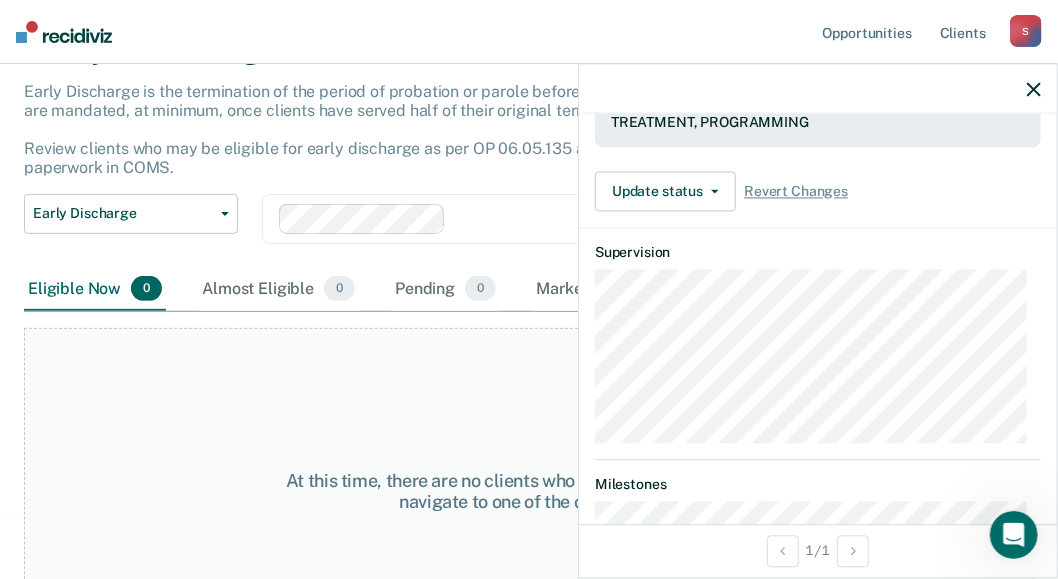 click 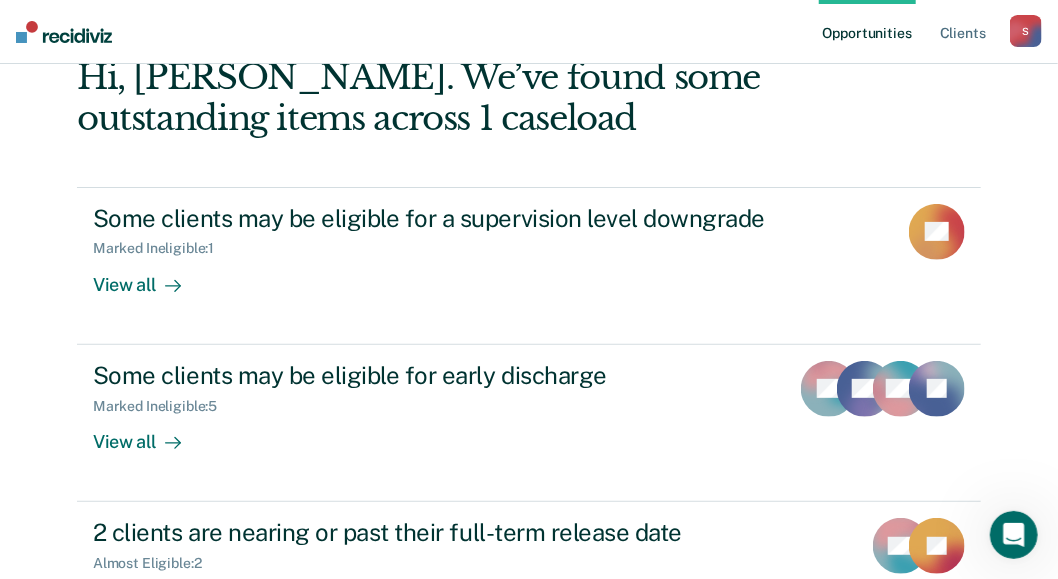 scroll, scrollTop: 230, scrollLeft: 0, axis: vertical 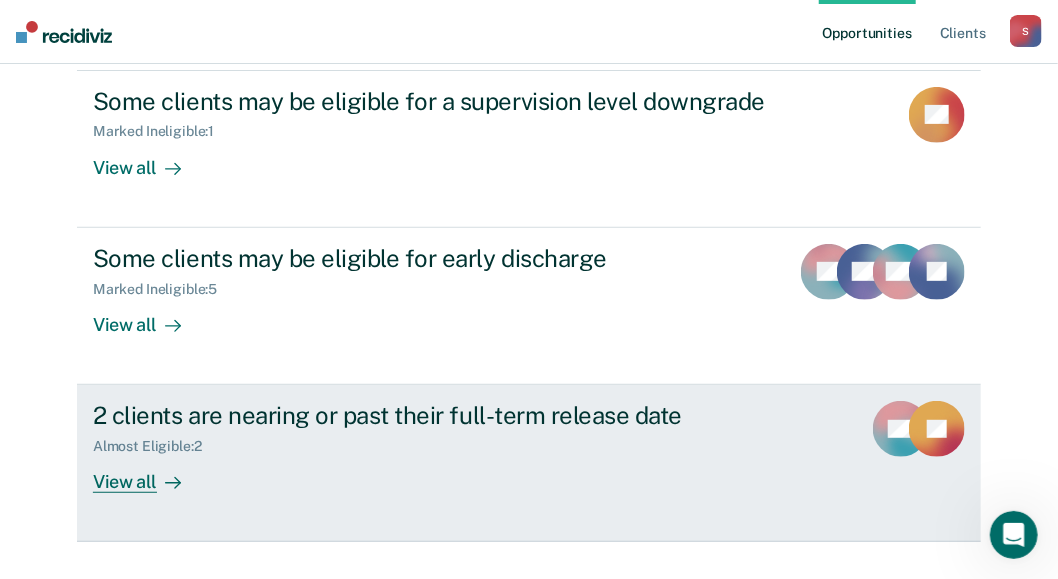 click on "View all" at bounding box center [149, 474] 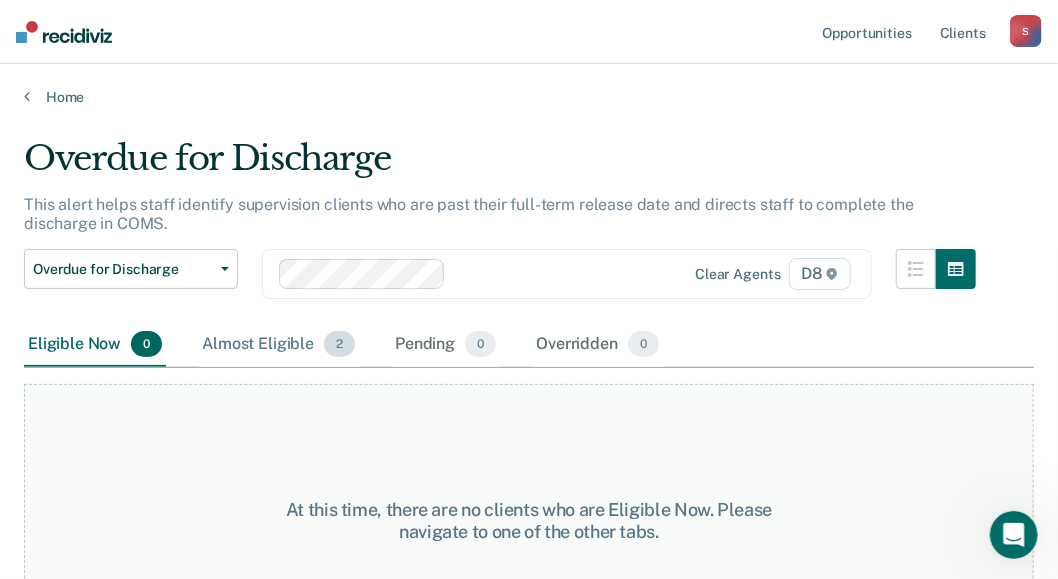 click on "Almost Eligible 2" at bounding box center (278, 345) 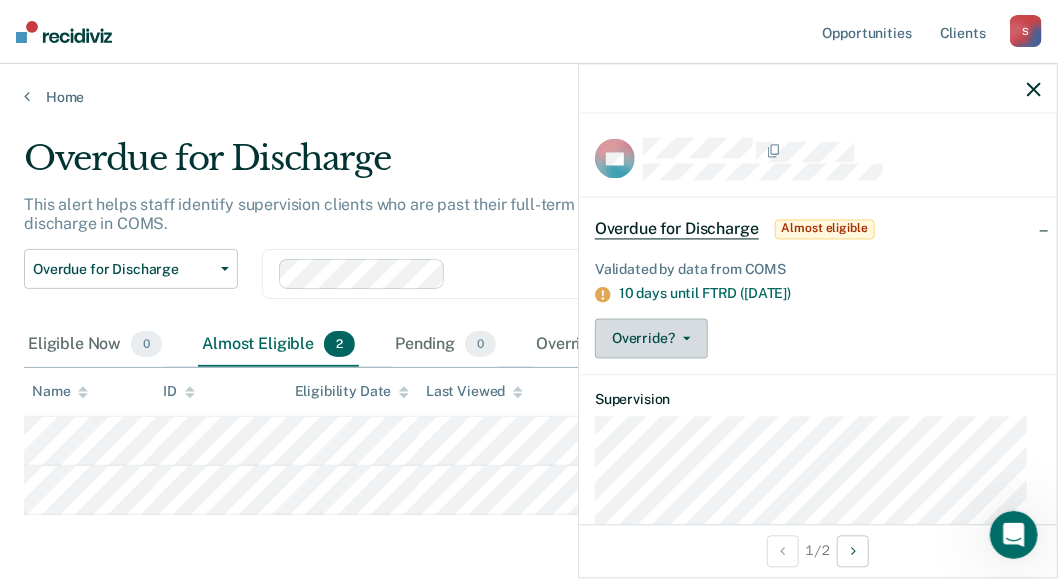 click on "Override?" at bounding box center [651, 339] 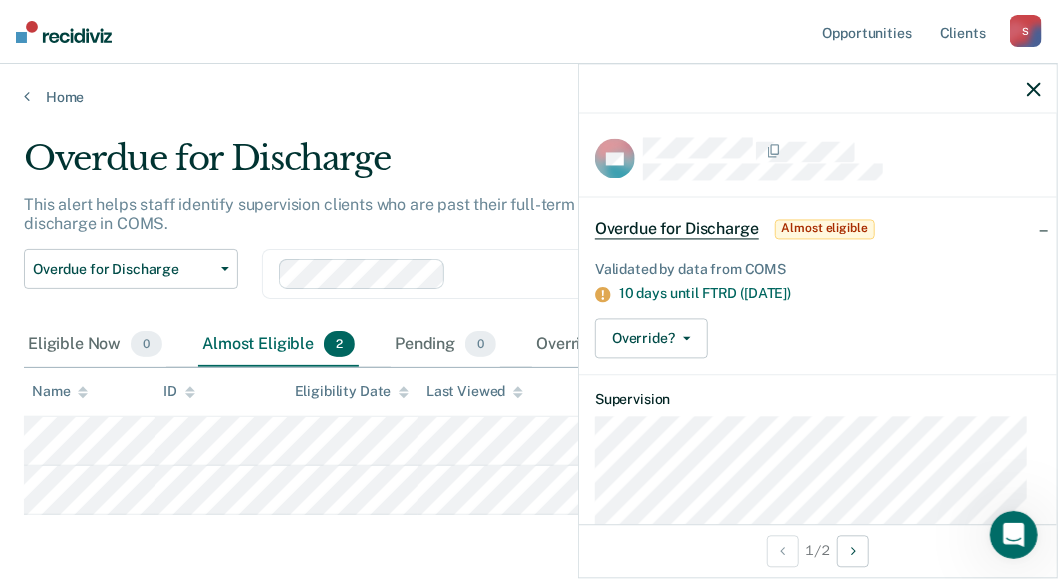 click on "Validated by data from COMS 10 days until FTRD ([DATE]) Override? [PERSON_NAME] Mark Overridden" at bounding box center [818, 306] 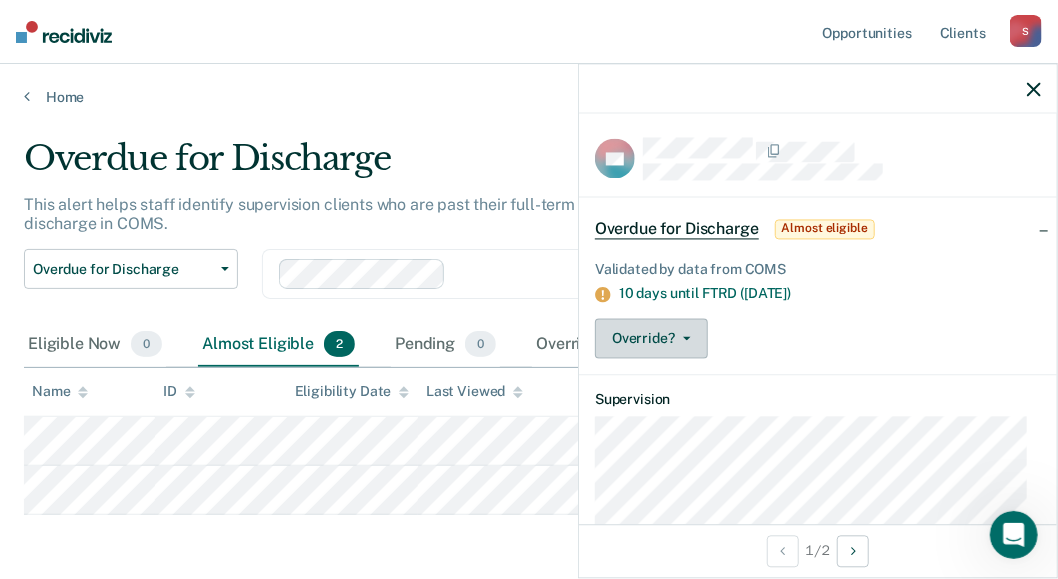 click 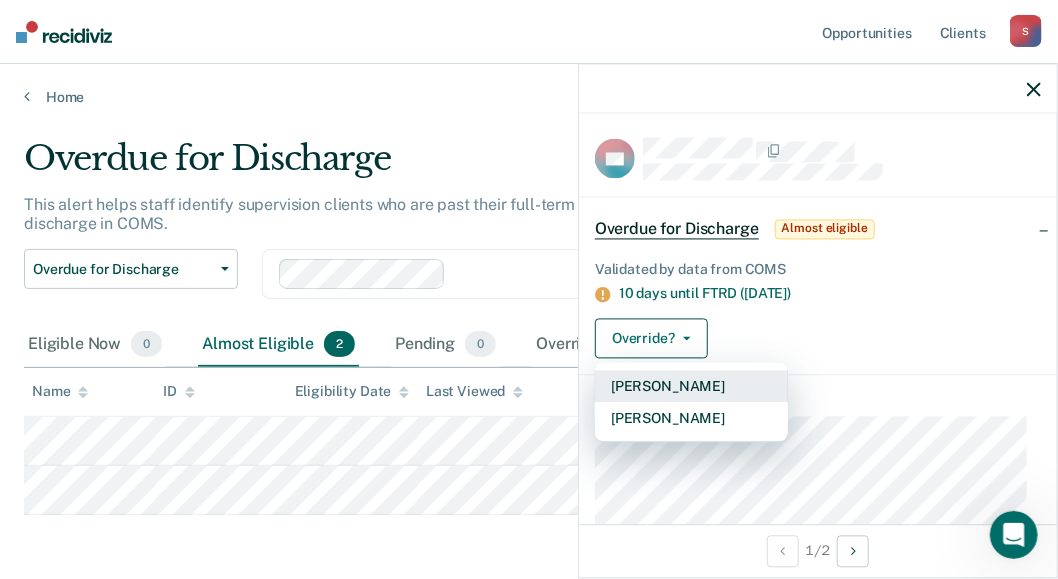 click on "[PERSON_NAME]" at bounding box center [691, 387] 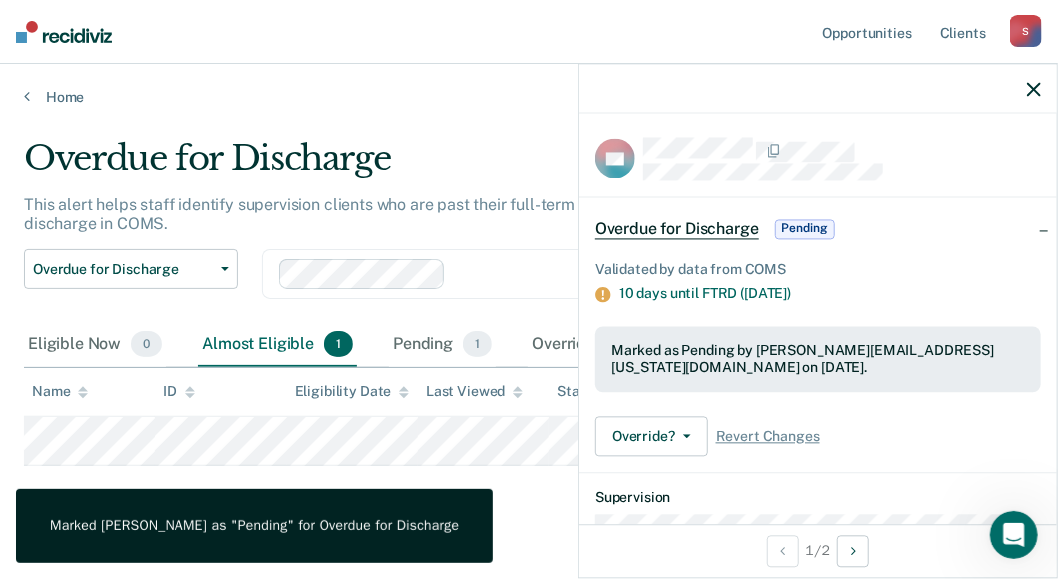click on "Overdue for Discharge   This alert helps staff identify supervision clients who are past their full-term release date and directs staff to complete the discharge in COMS. Overdue for Discharge Classification Review Early Discharge Minimum Telephone Reporting Overdue for Discharge Supervision Level Mismatch Clear   agents D8   Eligible Now 0 Almost Eligible 1 Pending 1 Overridden 0
To pick up a draggable item, press the space bar.
While dragging, use the arrow keys to move the item.
Press space again to drop the item in its new position, or press escape to cancel.
Name ID Eligibility Date Last Viewed Status Assigned to" at bounding box center [529, 331] 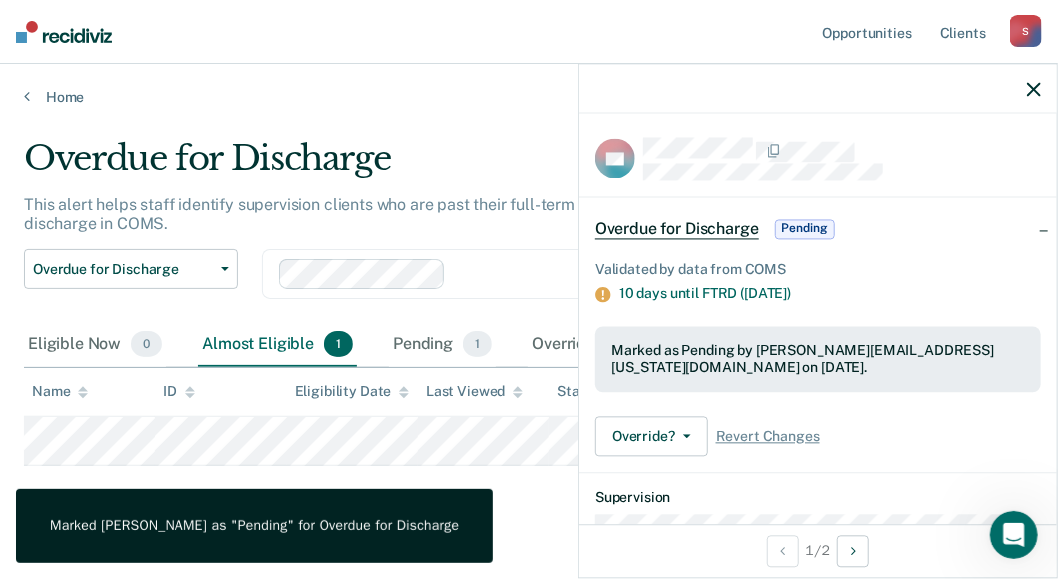 click on "Overdue for Discharge   This alert helps staff identify supervision clients who are past their full-term release date and directs staff to complete the discharge in COMS. Overdue for Discharge Classification Review Early Discharge Minimum Telephone Reporting Overdue for Discharge Supervision Level Mismatch Clear   agents D8   Eligible Now 0 Almost Eligible 1 Pending 1 Overridden 0
To pick up a draggable item, press the space bar.
While dragging, use the arrow keys to move the item.
Press space again to drop the item in its new position, or press escape to cancel.
Name ID Eligibility Date Last Viewed Status Assigned to" at bounding box center [529, 331] 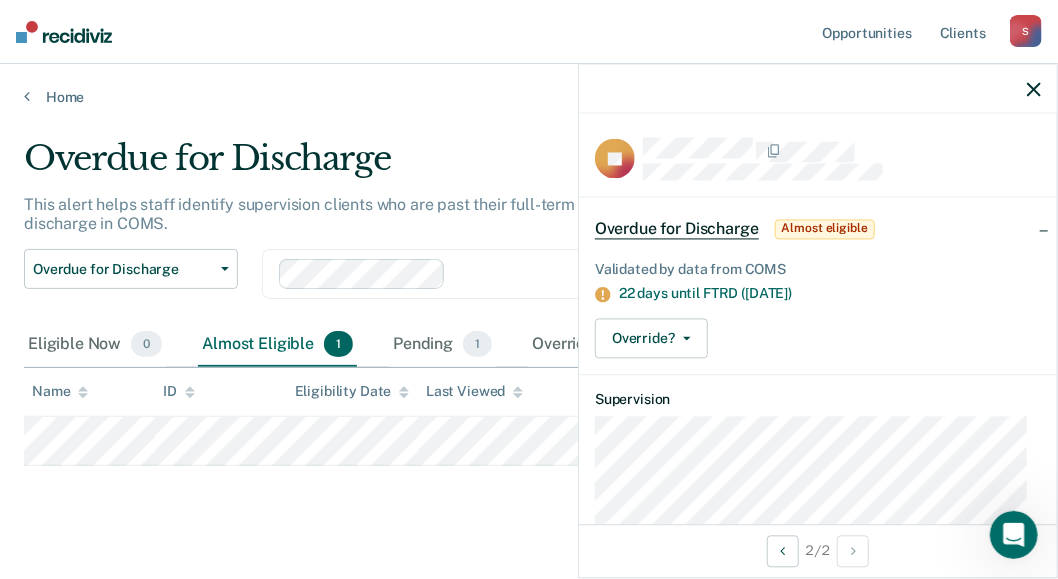 click on "Overdue for Discharge   This alert helps staff identify supervision clients who are past their full-term release date and directs staff to complete the discharge in COMS. Overdue for Discharge Classification Review Early Discharge Minimum Telephone Reporting Overdue for Discharge Supervision Level Mismatch Clear   agents D8   Eligible Now 0 Almost Eligible 1 Pending 1 Overridden 0
To pick up a draggable item, press the space bar.
While dragging, use the arrow keys to move the item.
Press space again to drop the item in its new position, or press escape to cancel.
Name ID Eligibility Date Last Viewed Status Assigned to" at bounding box center [529, 331] 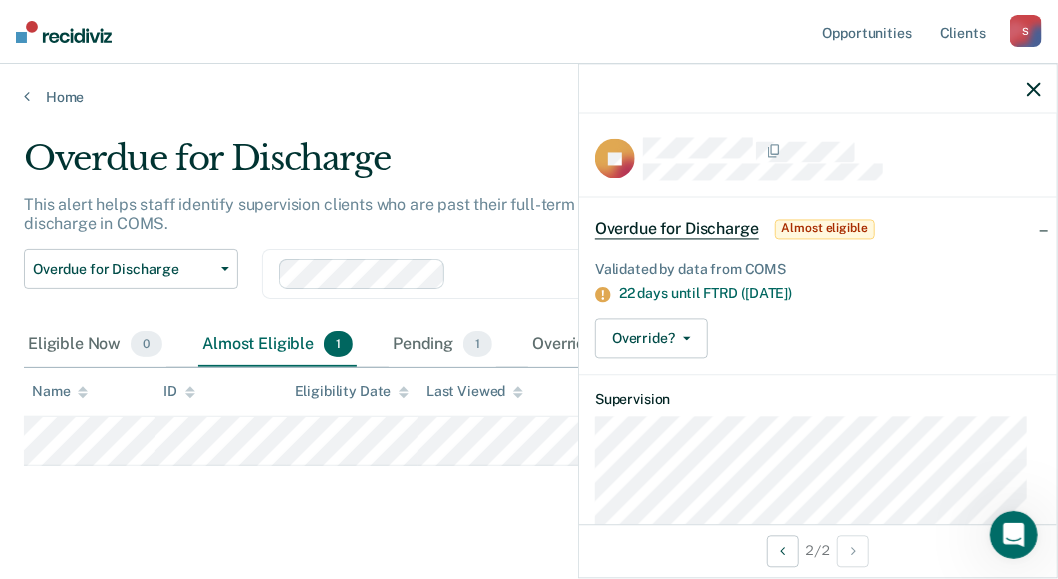 click at bounding box center (818, 89) 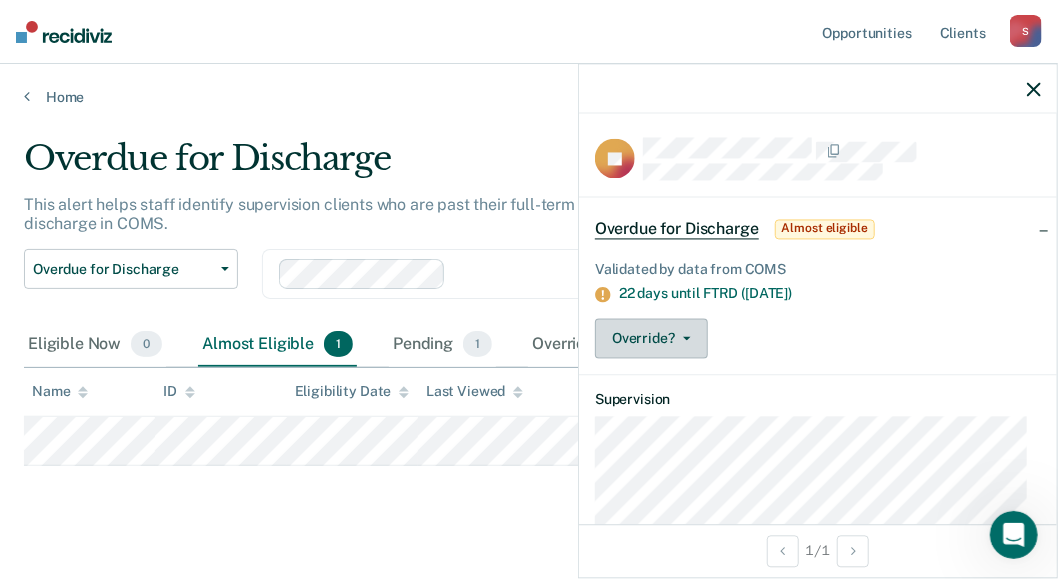 click on "Override?" at bounding box center [651, 339] 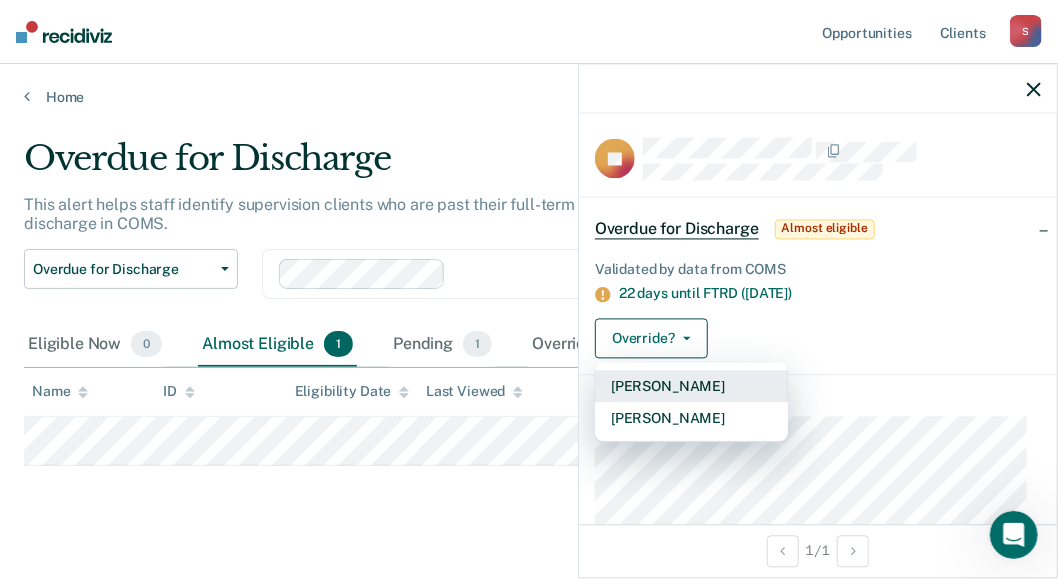 click on "[PERSON_NAME]" at bounding box center [691, 387] 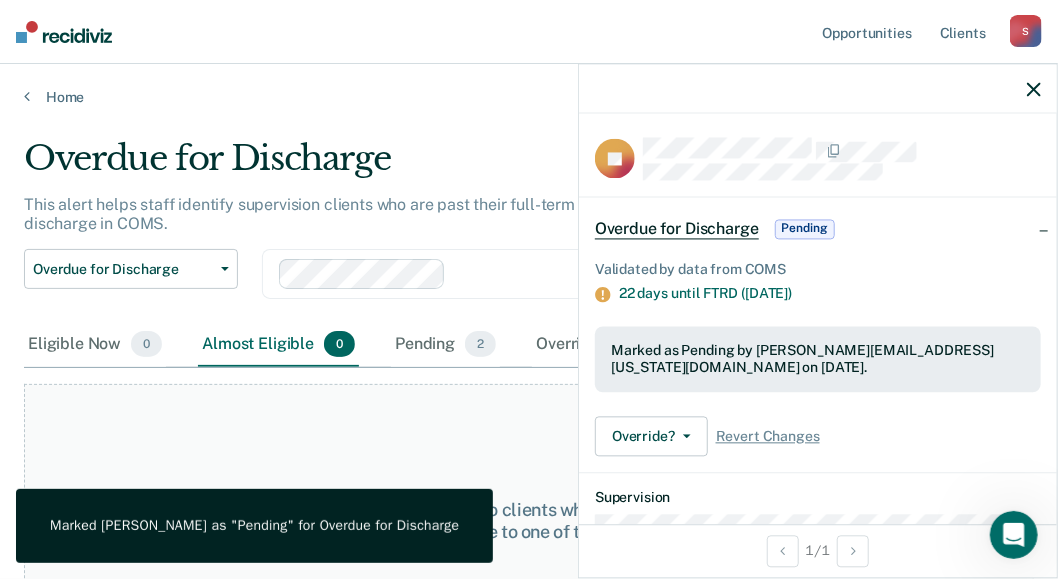 click 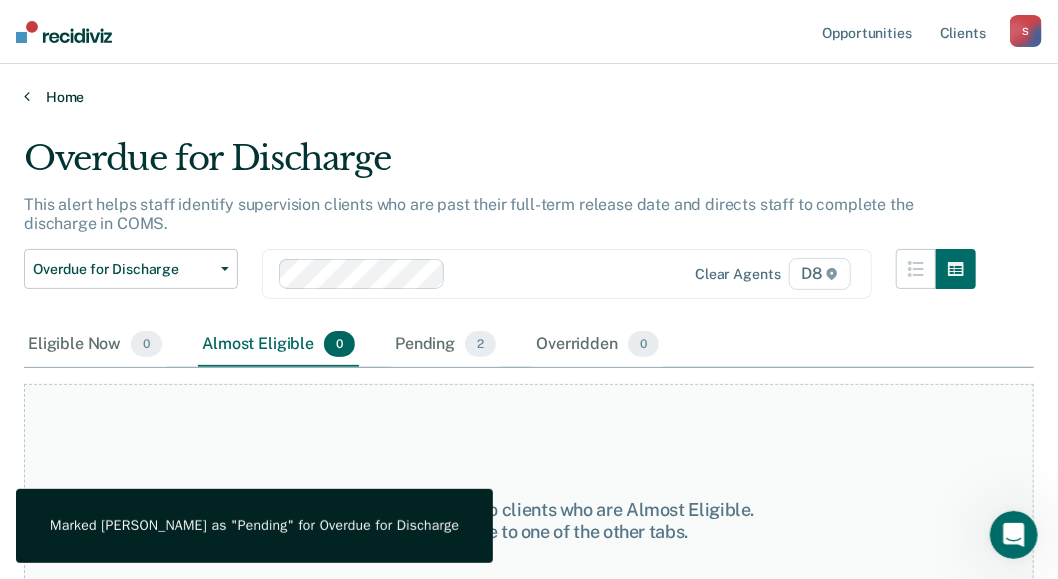 click on "Home" at bounding box center [529, 97] 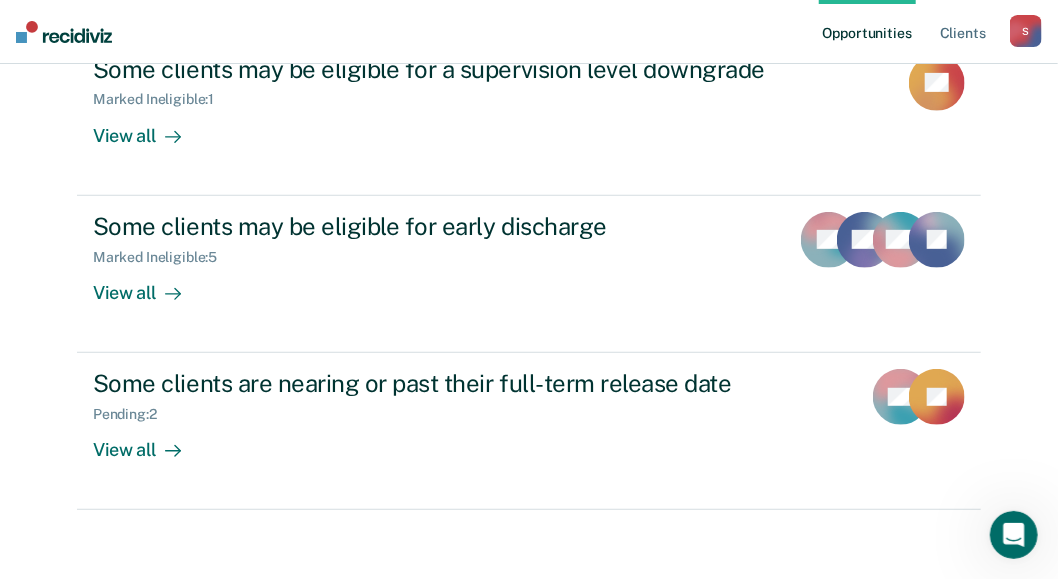 scroll, scrollTop: 270, scrollLeft: 0, axis: vertical 